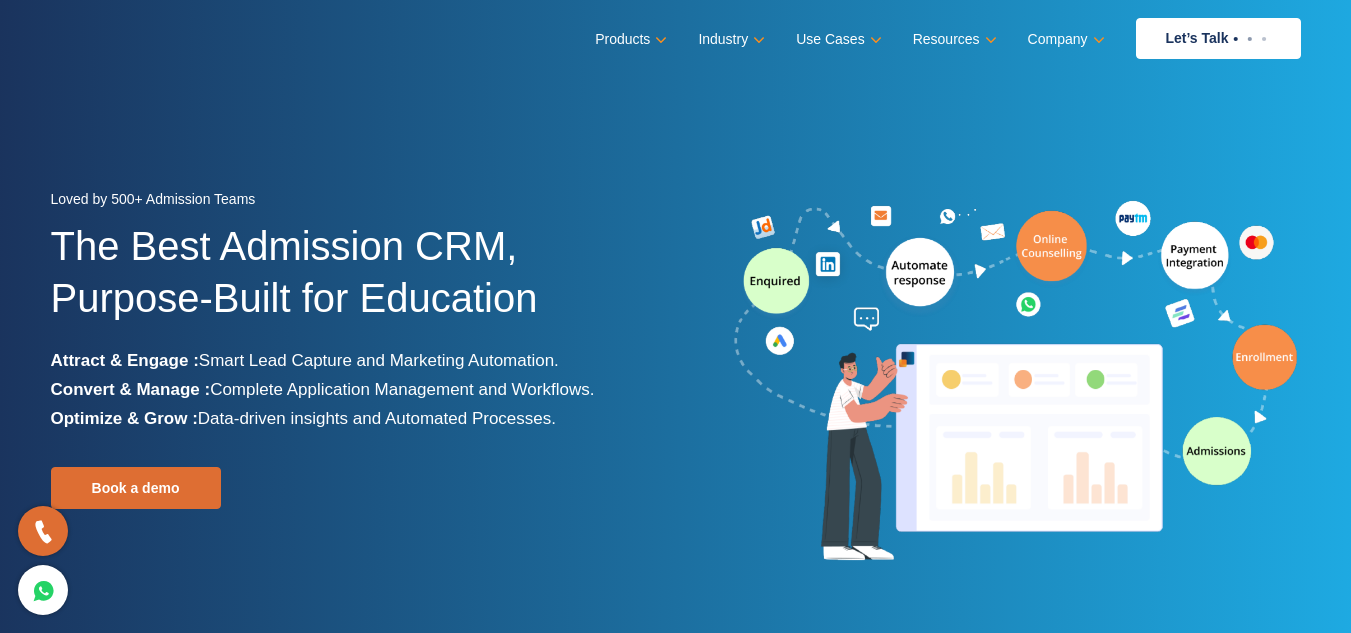 scroll, scrollTop: 0, scrollLeft: 0, axis: both 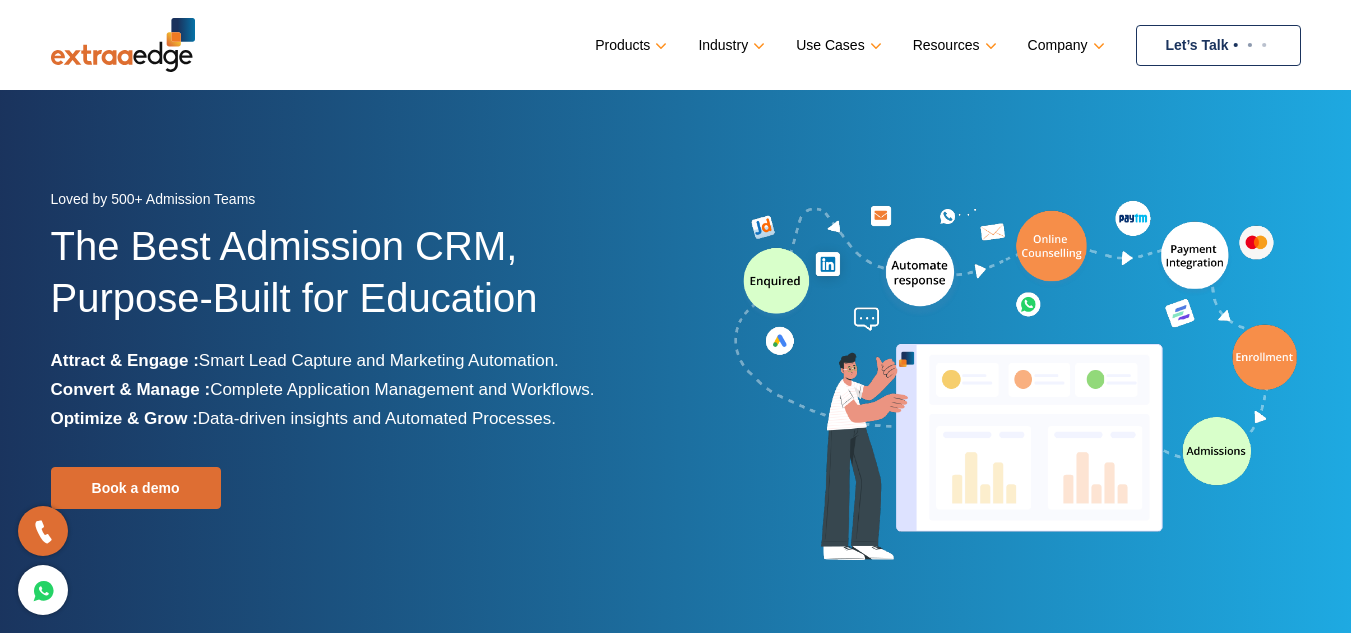 click on "Let’s Talk" at bounding box center (1218, 45) 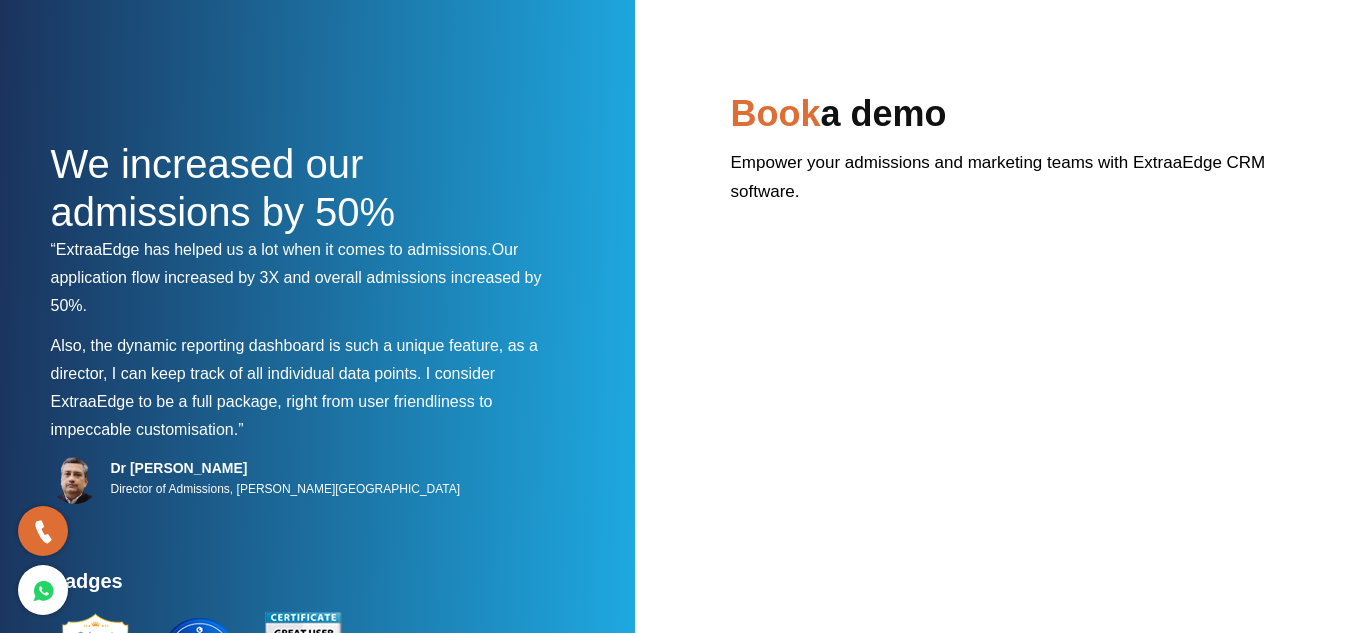 scroll, scrollTop: 0, scrollLeft: 0, axis: both 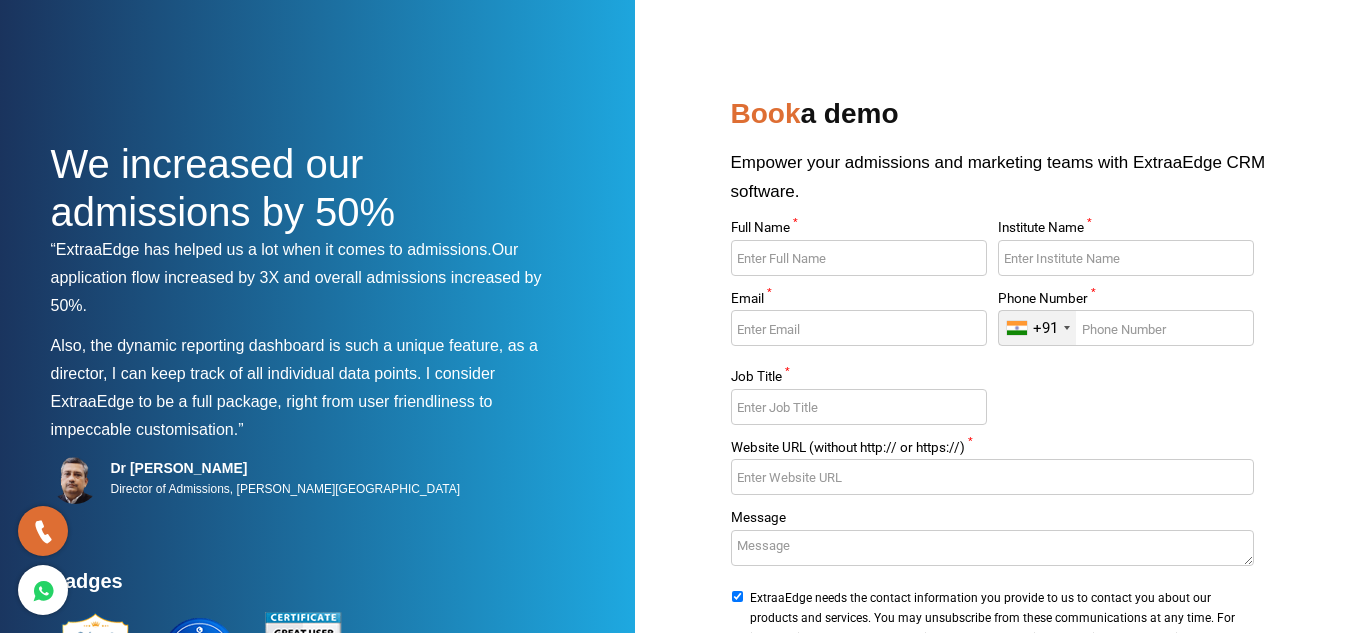 click on "We increased our admissions by 50%" at bounding box center [306, 188] 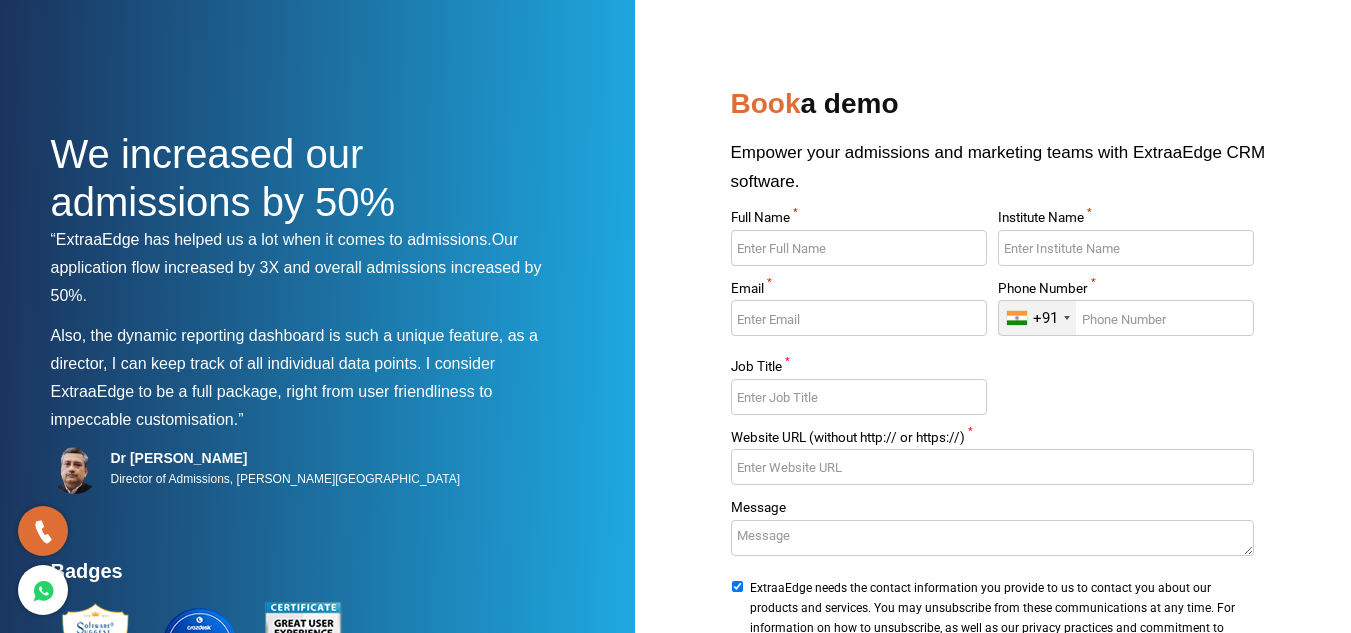 scroll, scrollTop: 9, scrollLeft: 0, axis: vertical 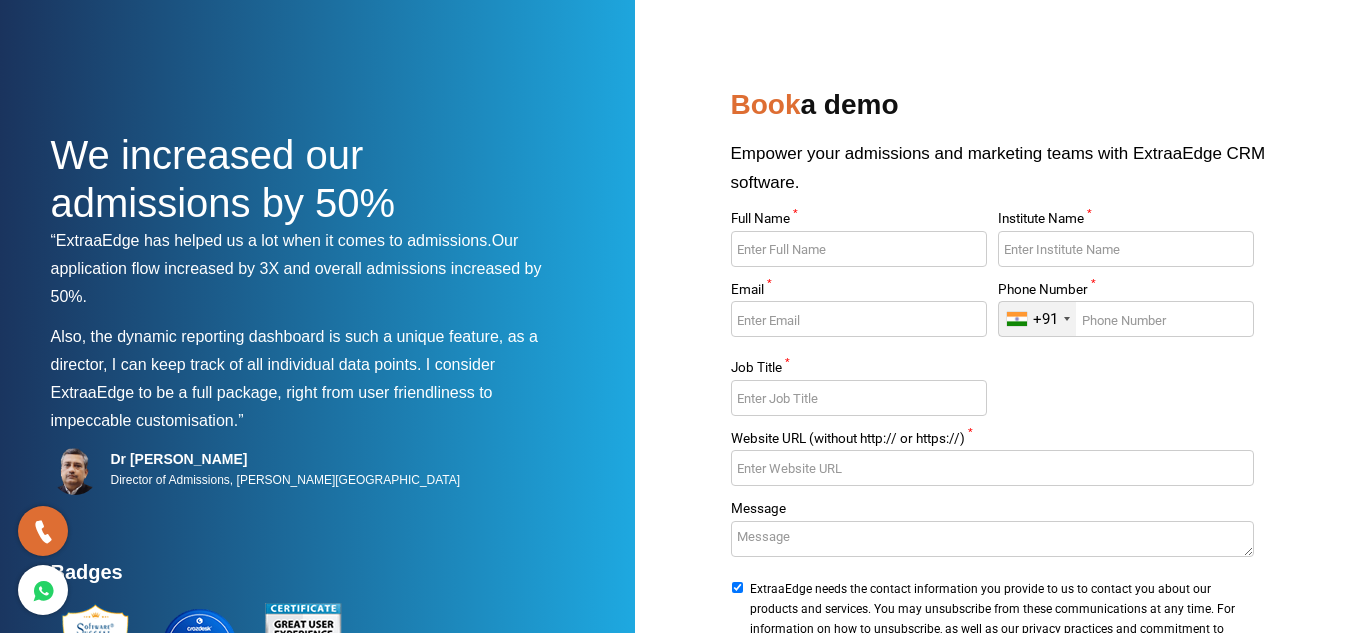 click on "Also, the dynamic reporting dashboard is such a unique feature, as a director, I can keep track of all individual data points." at bounding box center [294, 350] 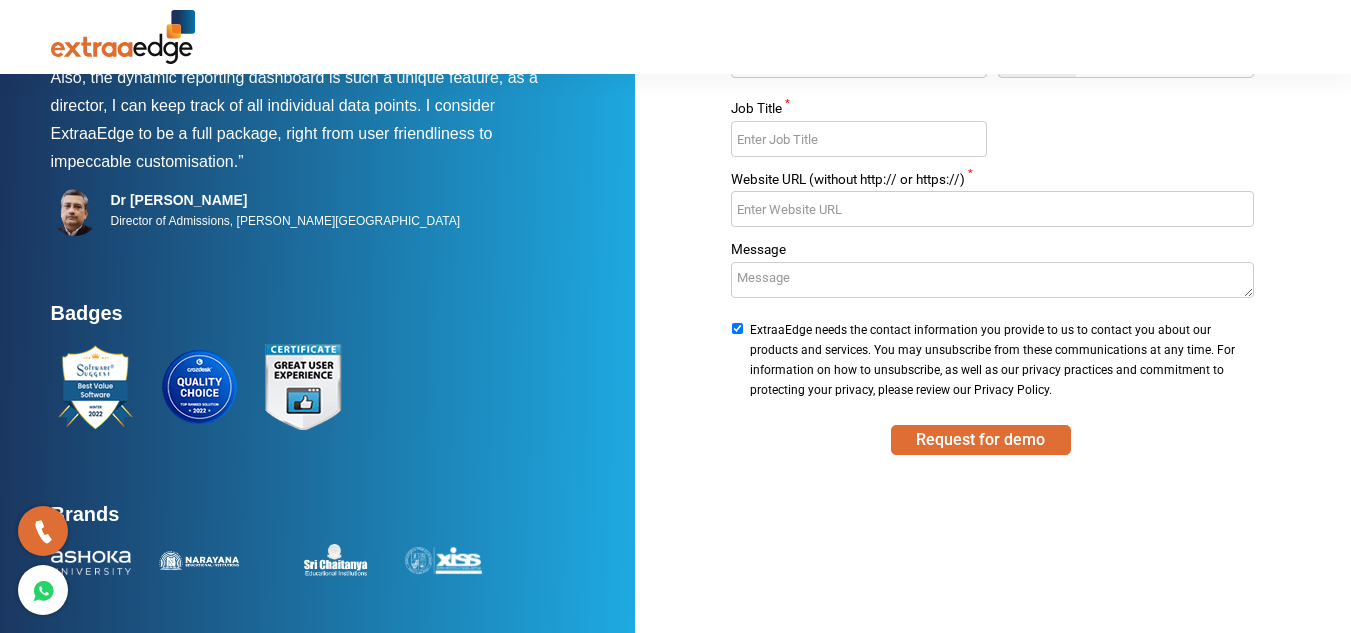 scroll, scrollTop: 0, scrollLeft: 0, axis: both 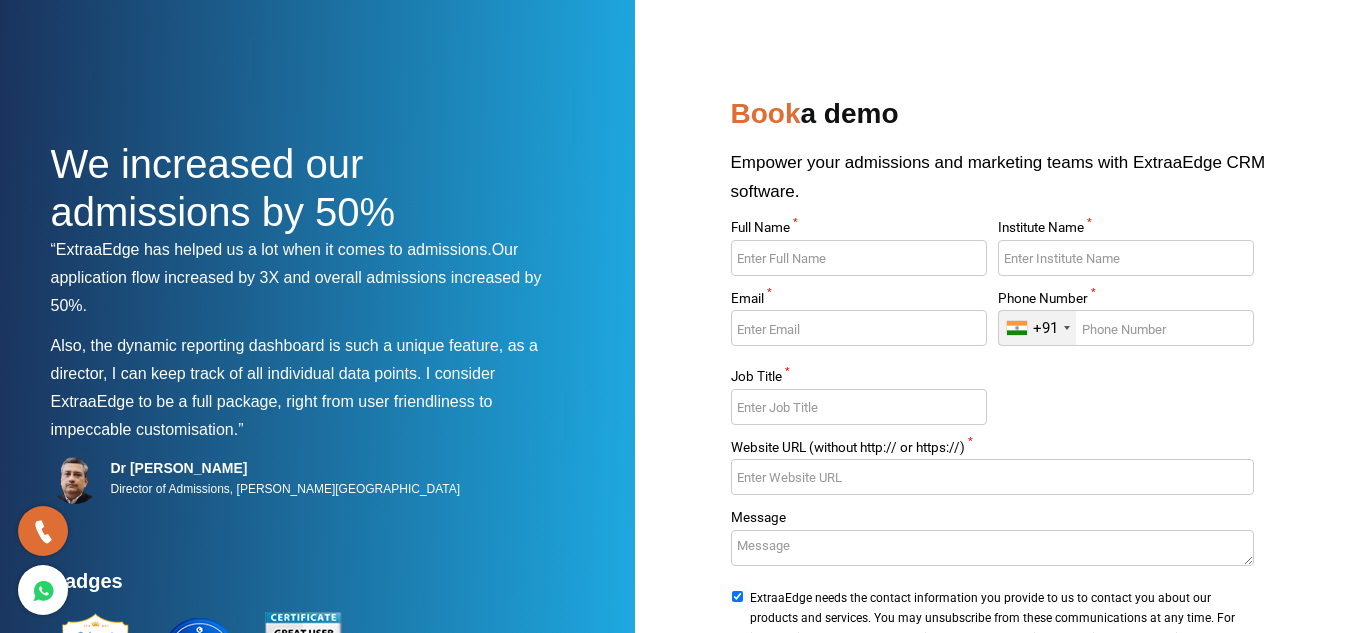 click on "We increased our admissions by 50%
“ExtraaEdge has helped us a lot when it comes to admissions.  Our application flow increased by 3X and overall admissions increased by 50%.
Also, the dynamic reporting dashboard is such a unique feature, as a director, I can keep track of all individual data points.   I consider ExtraaEdge to be a full package, right from user friendliness to impeccable customisation.”
Dr Umesh Pawardhan
Director of Admissions, Vishwakarma University
Badges
Brands
Book  a demo
Empower your admissions and marketing teams with ExtraaEdge CRM software.
Full Name   * Institute Name   * Email   * Phone Number   * +91 India (भारत) +91 +93 +355 +213 *" at bounding box center [675, 450] 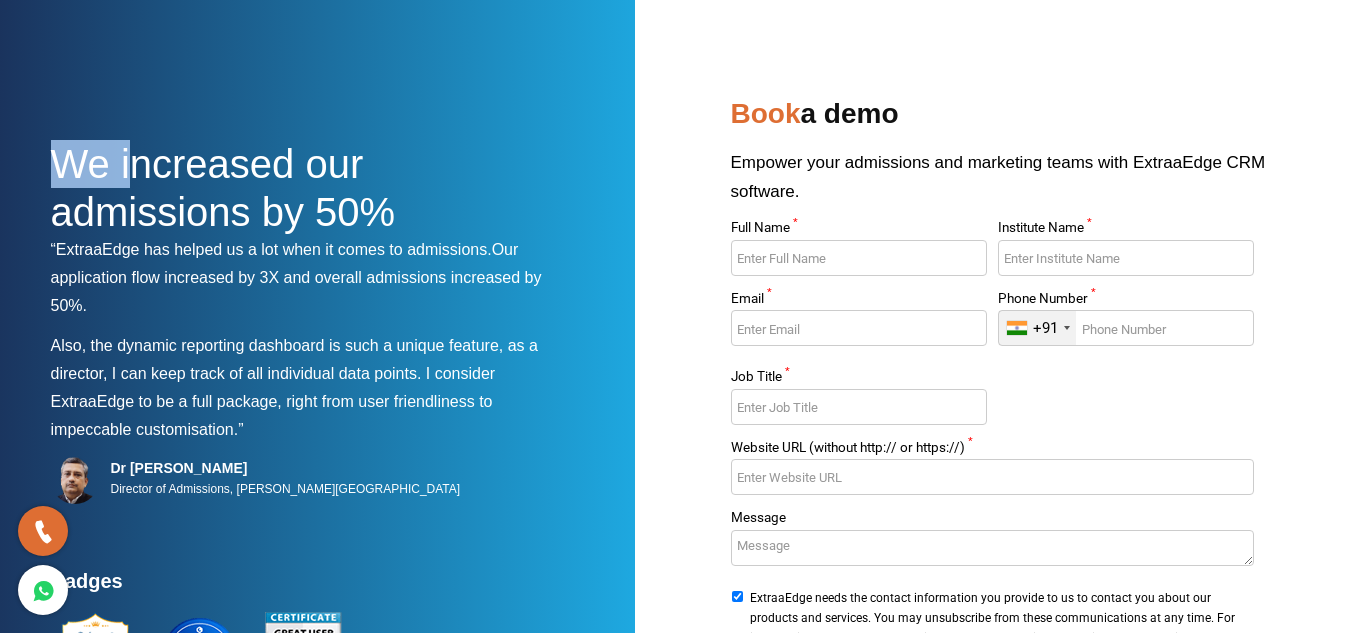 drag, startPoint x: 133, startPoint y: 160, endPoint x: 22, endPoint y: -21, distance: 212.32523 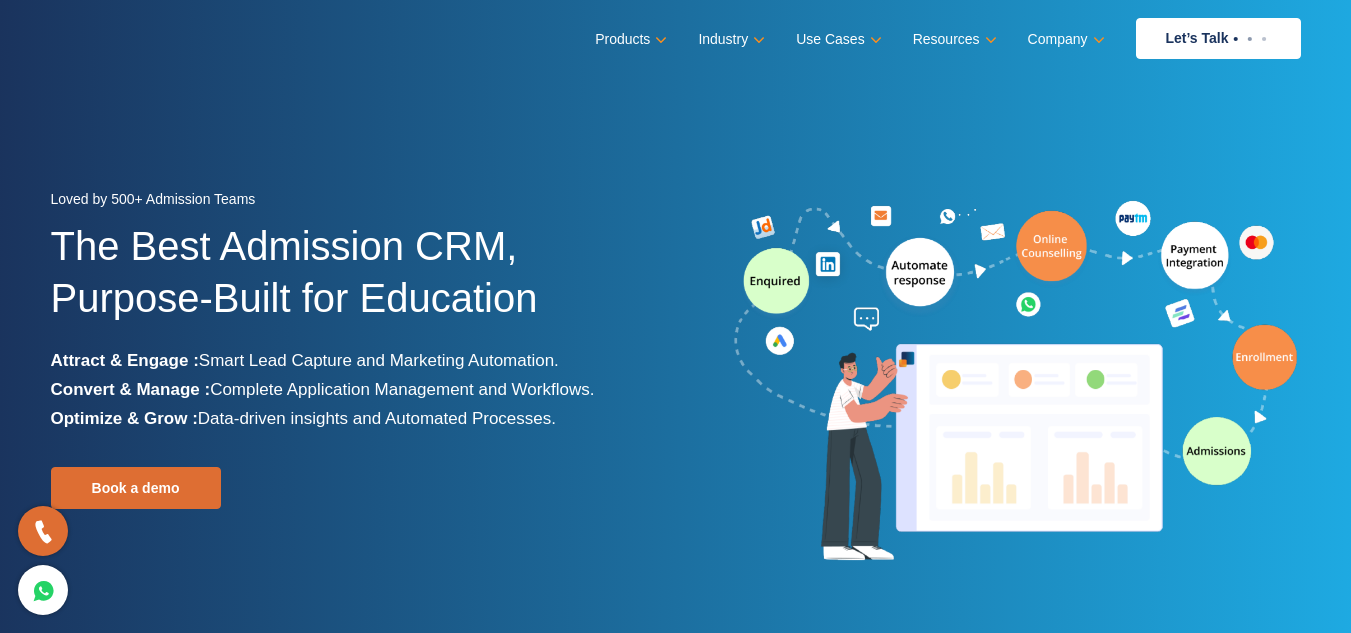 scroll, scrollTop: 0, scrollLeft: 0, axis: both 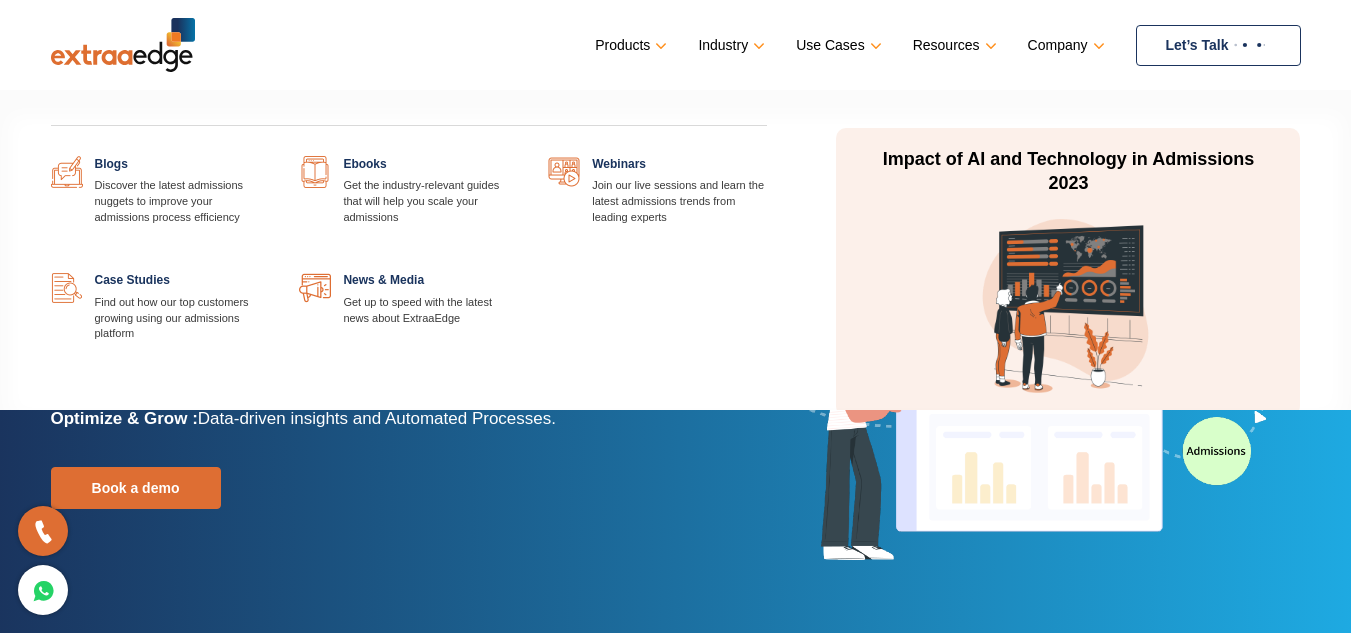 click at bounding box center [269, 272] 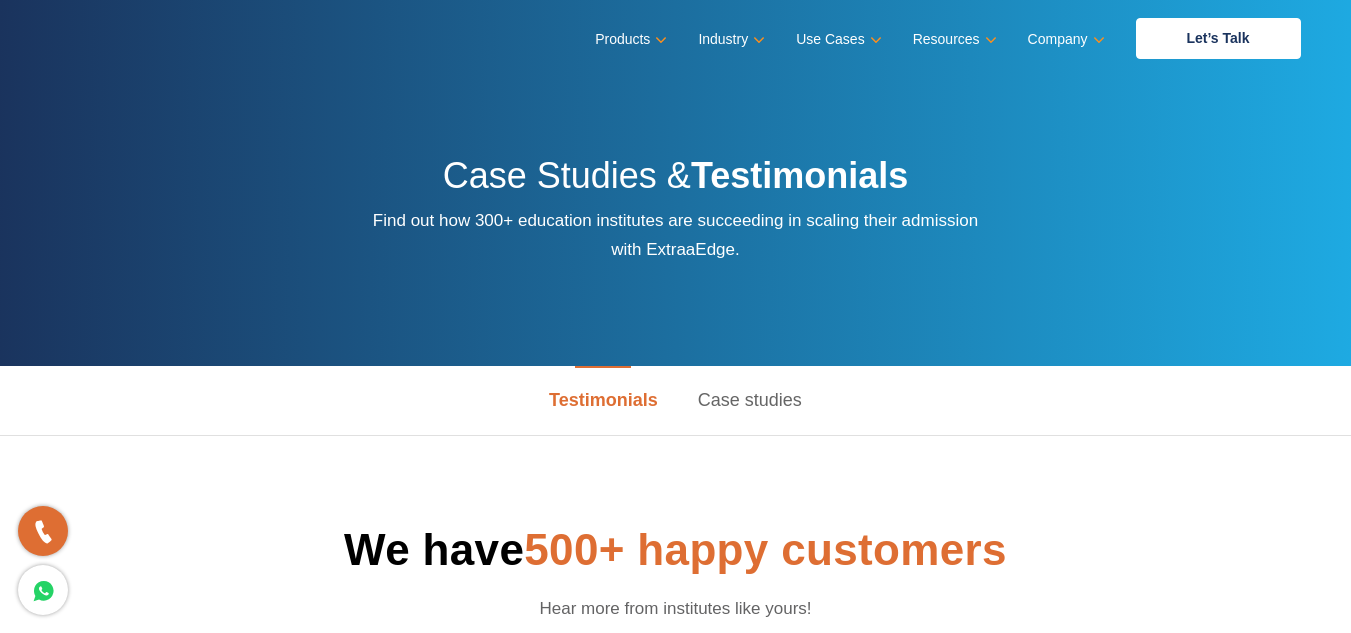 scroll, scrollTop: 0, scrollLeft: 0, axis: both 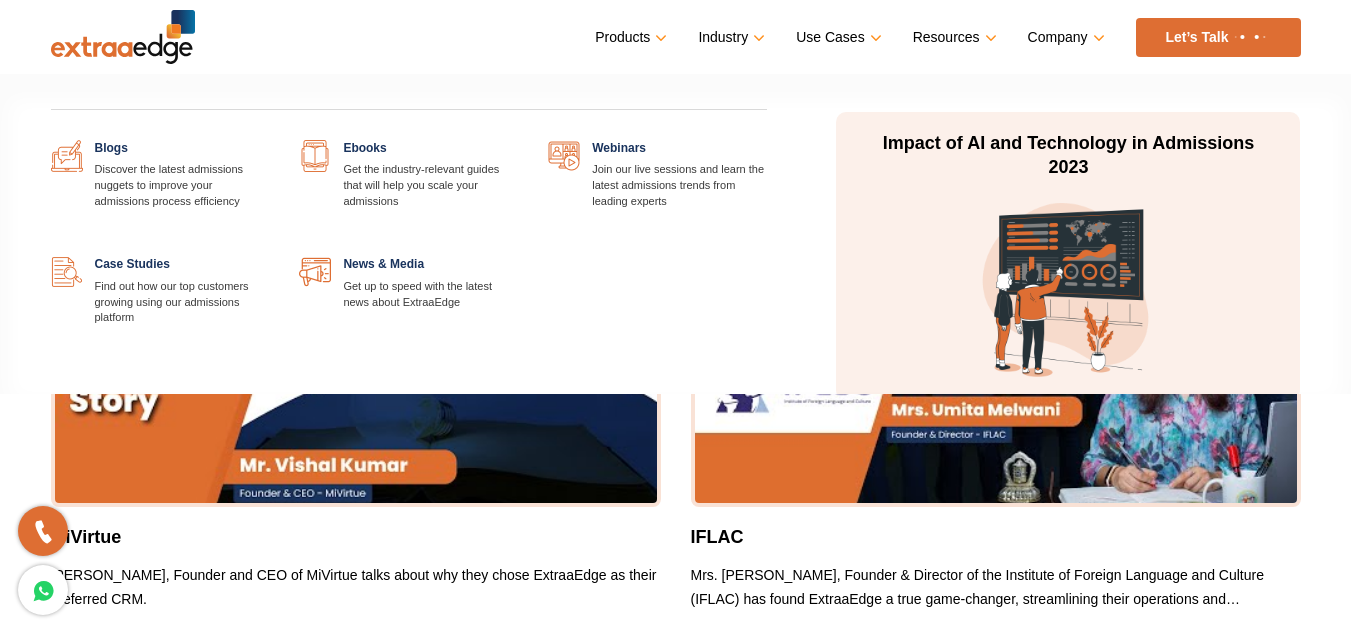 click at bounding box center [767, 140] 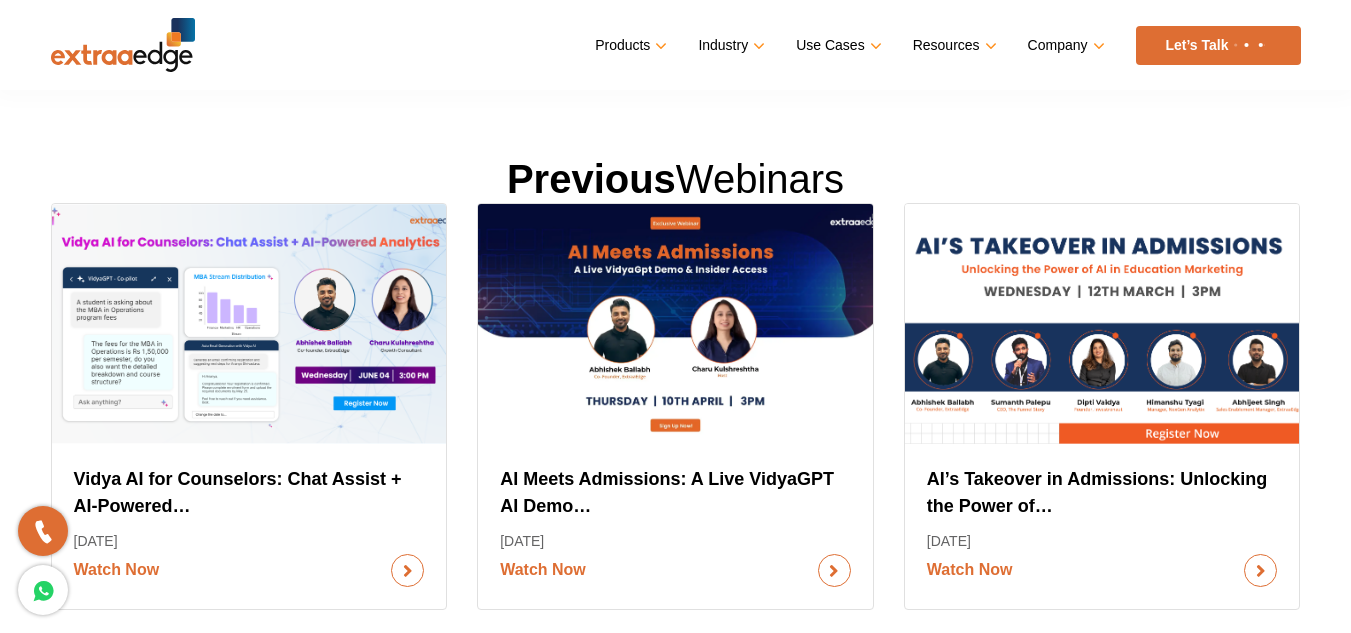 scroll, scrollTop: 0, scrollLeft: 0, axis: both 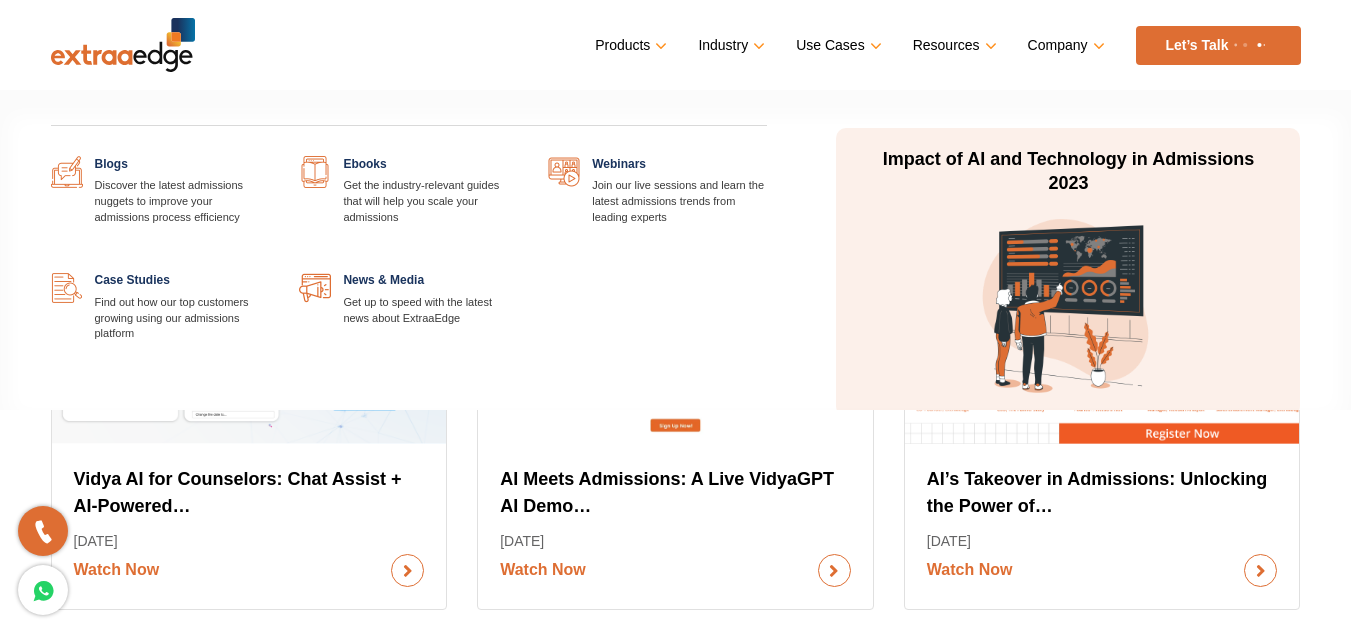 click at bounding box center (518, 156) 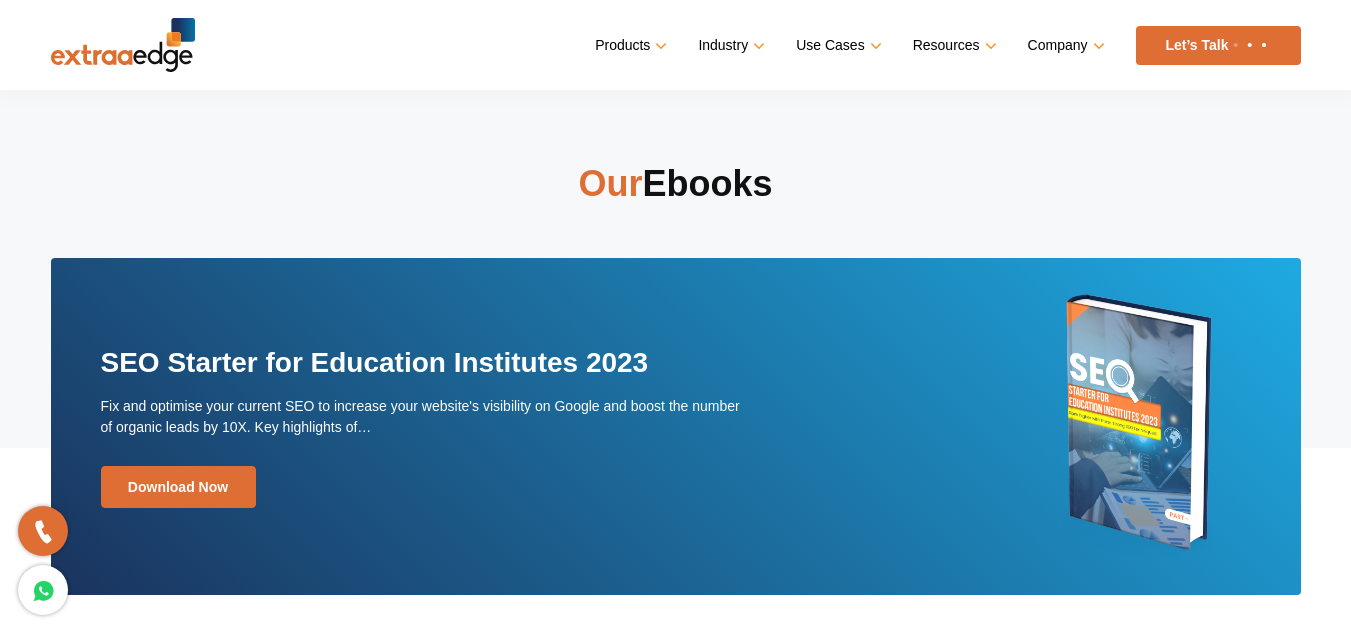 scroll, scrollTop: 0, scrollLeft: 0, axis: both 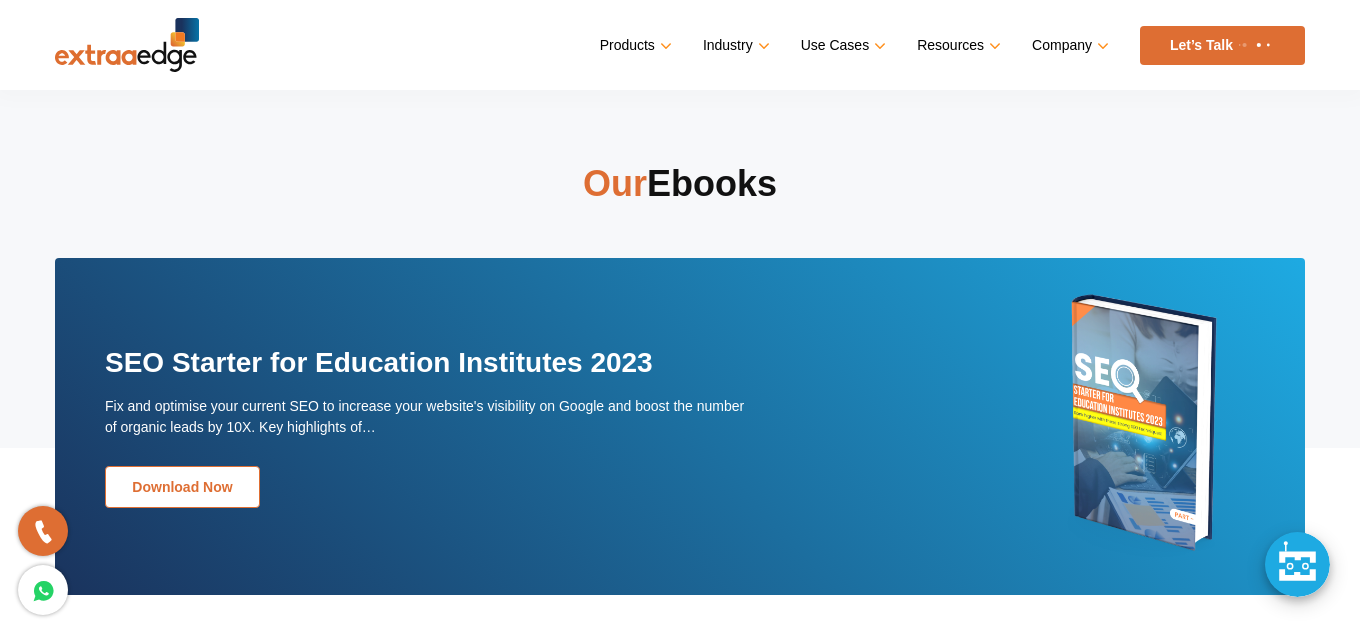 click on "Download Now" at bounding box center [182, 487] 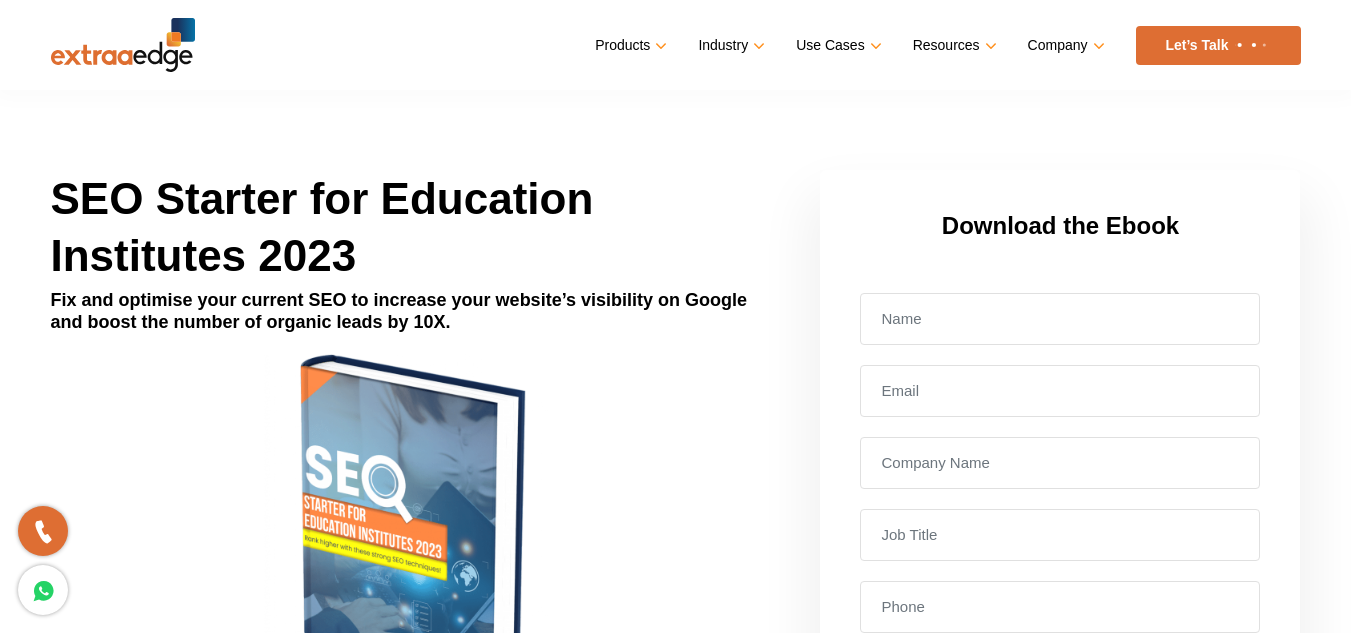 scroll, scrollTop: 0, scrollLeft: 0, axis: both 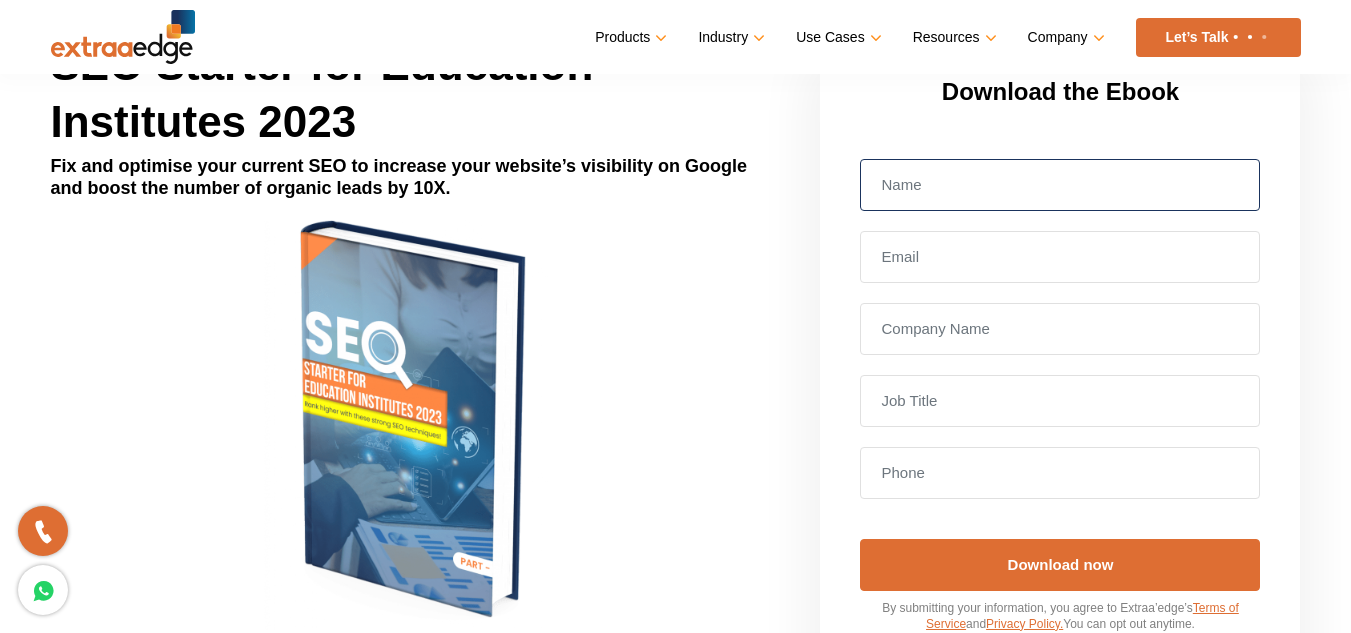 click at bounding box center (1060, 185) 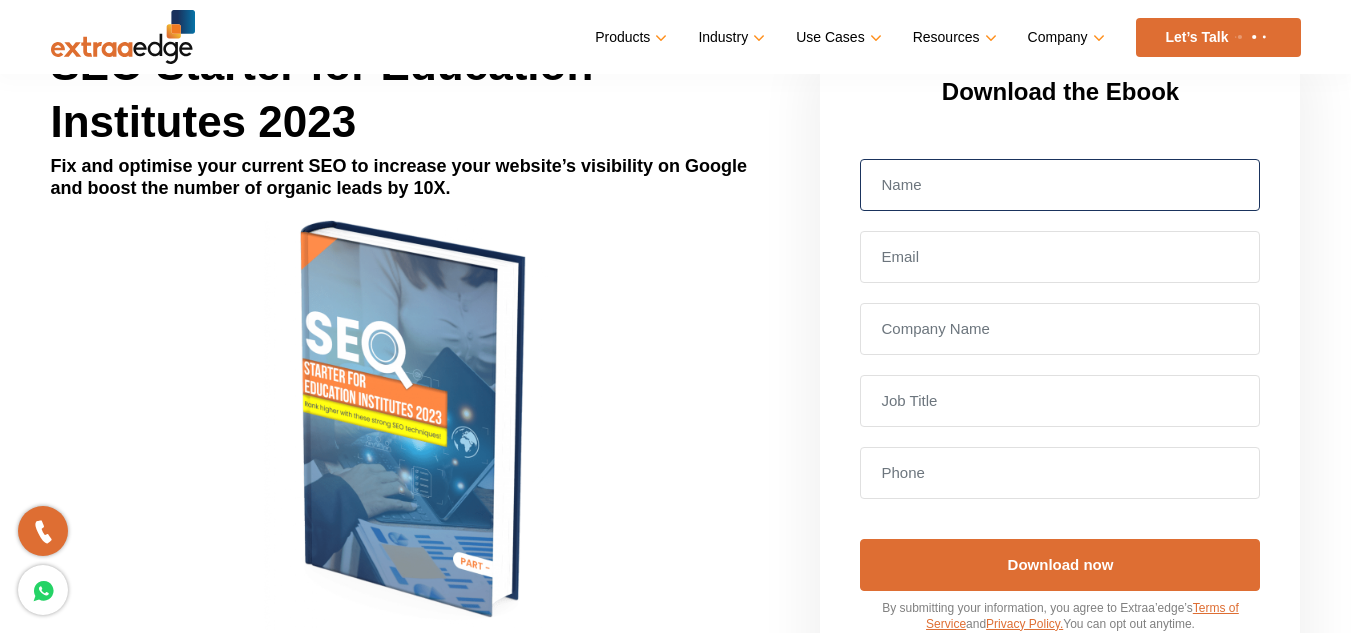 click at bounding box center [1060, 185] 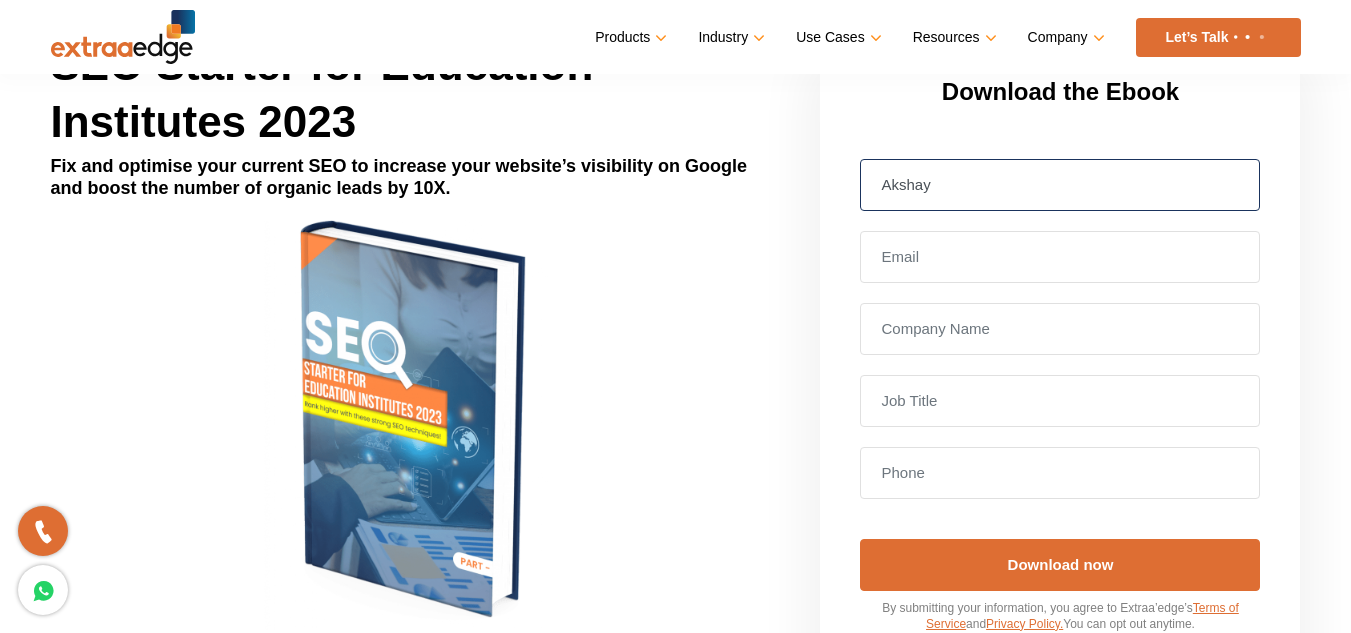 type on "Akshay" 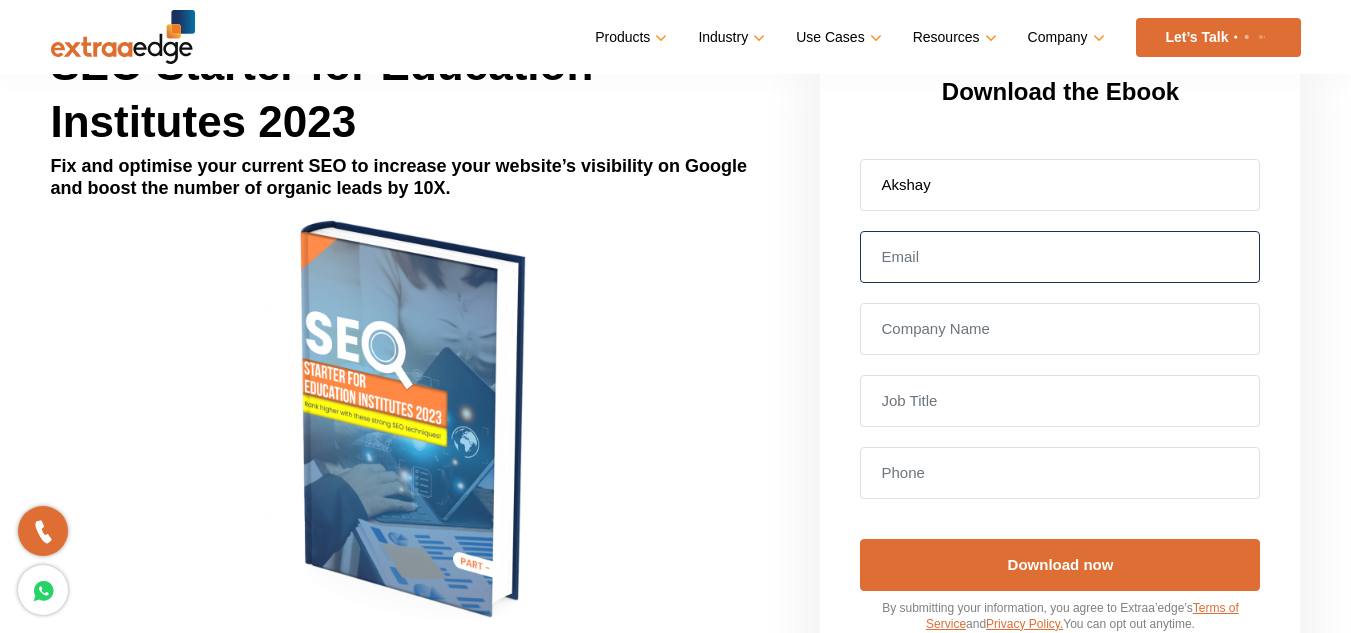 click at bounding box center (1060, 257) 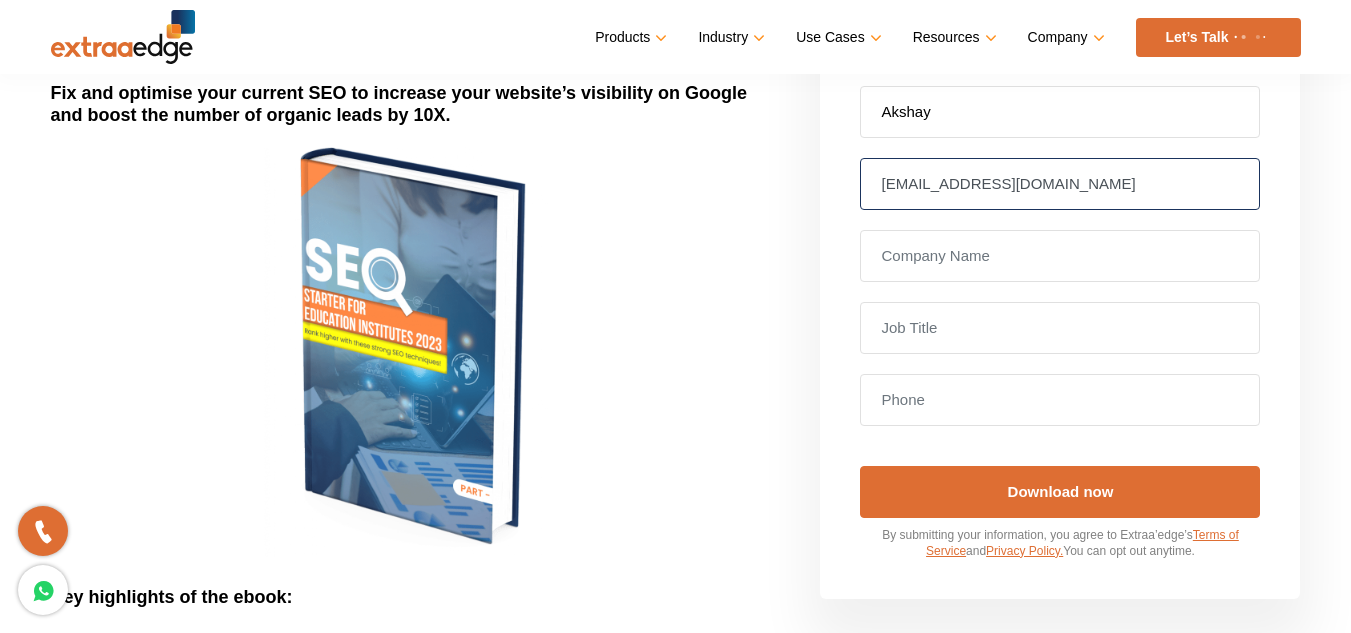scroll, scrollTop: 208, scrollLeft: 0, axis: vertical 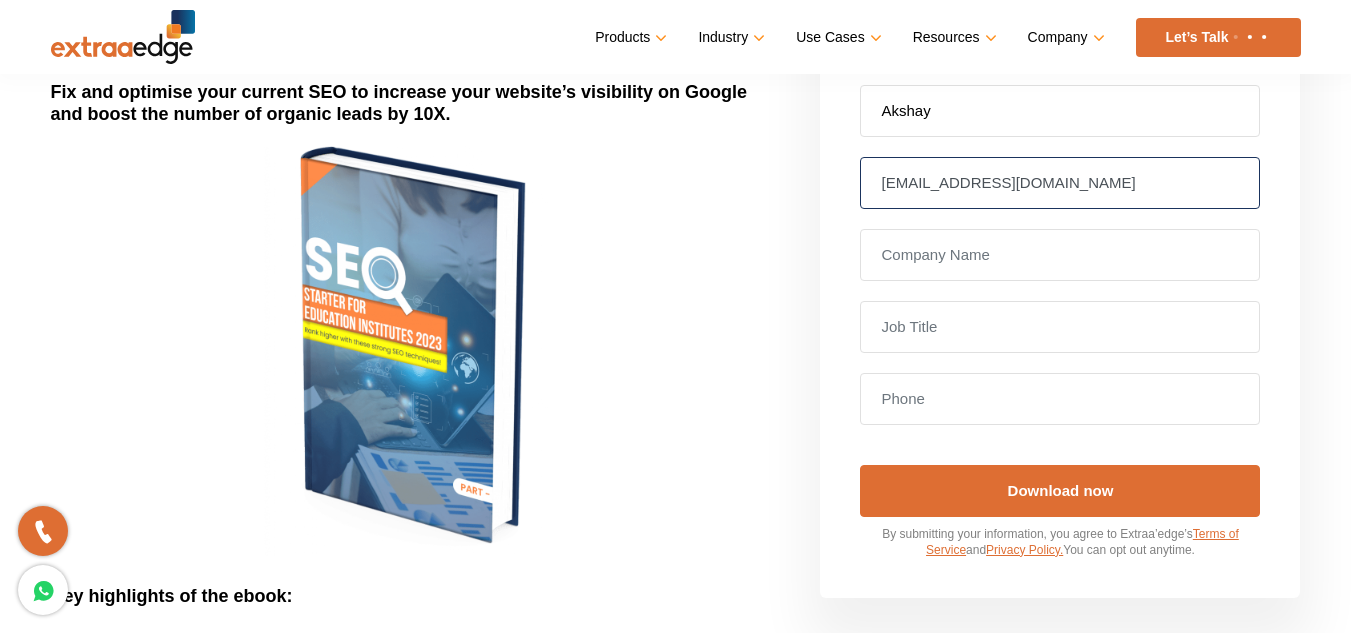 type on "akshay+extraedge@mailmodo.com" 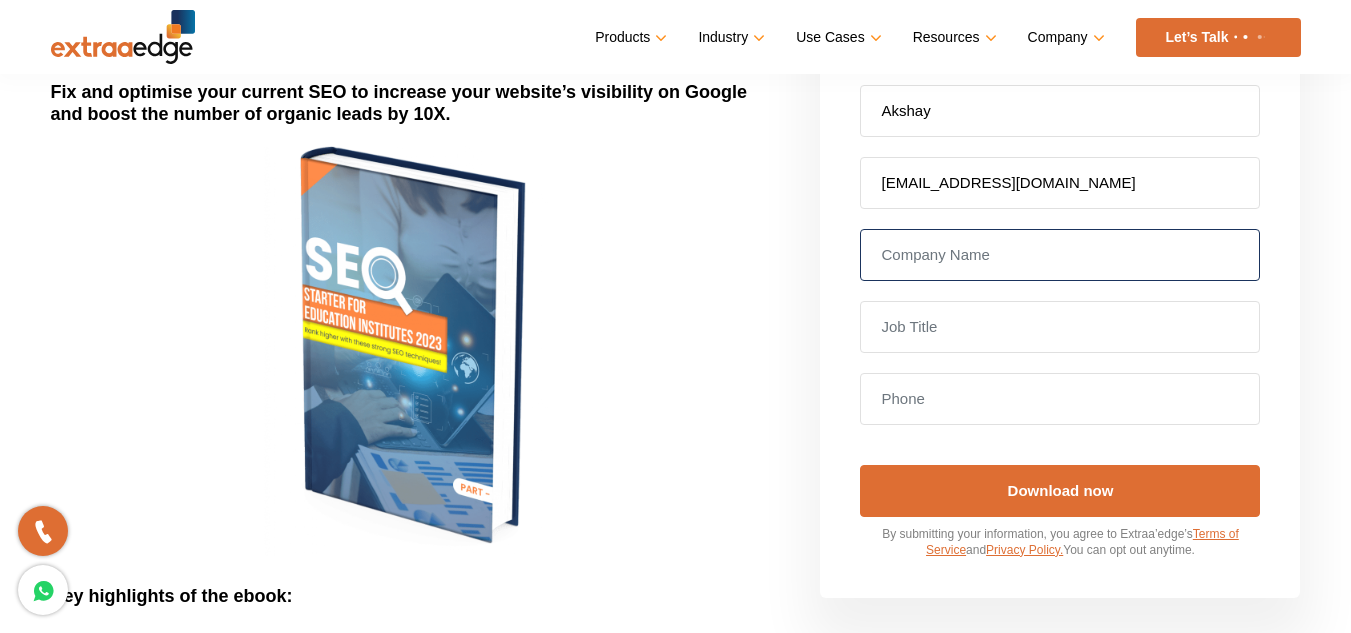 click at bounding box center [1060, 255] 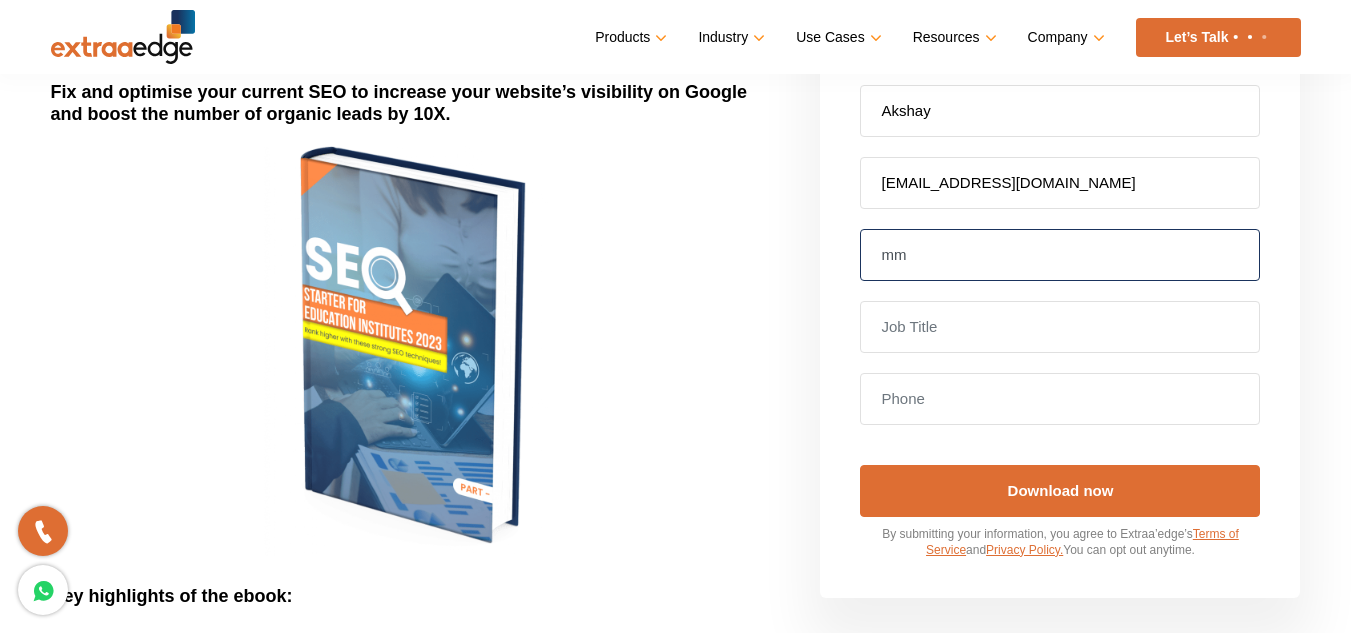type on "mm" 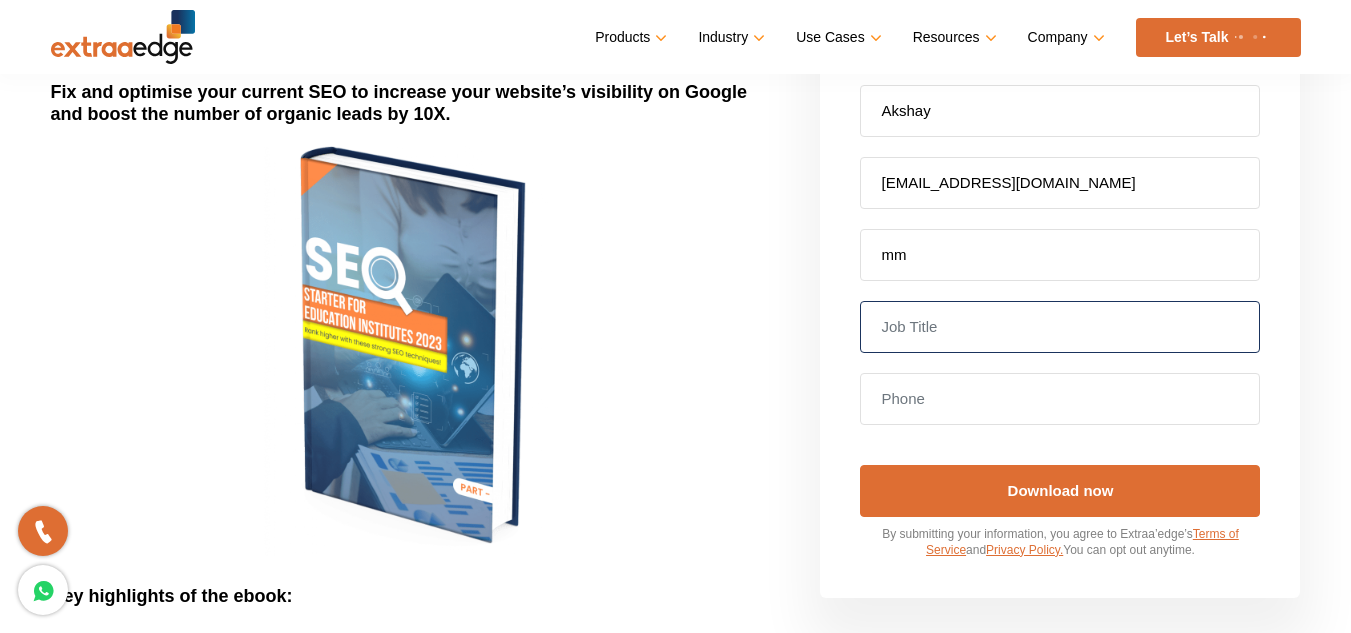 click at bounding box center [1060, 327] 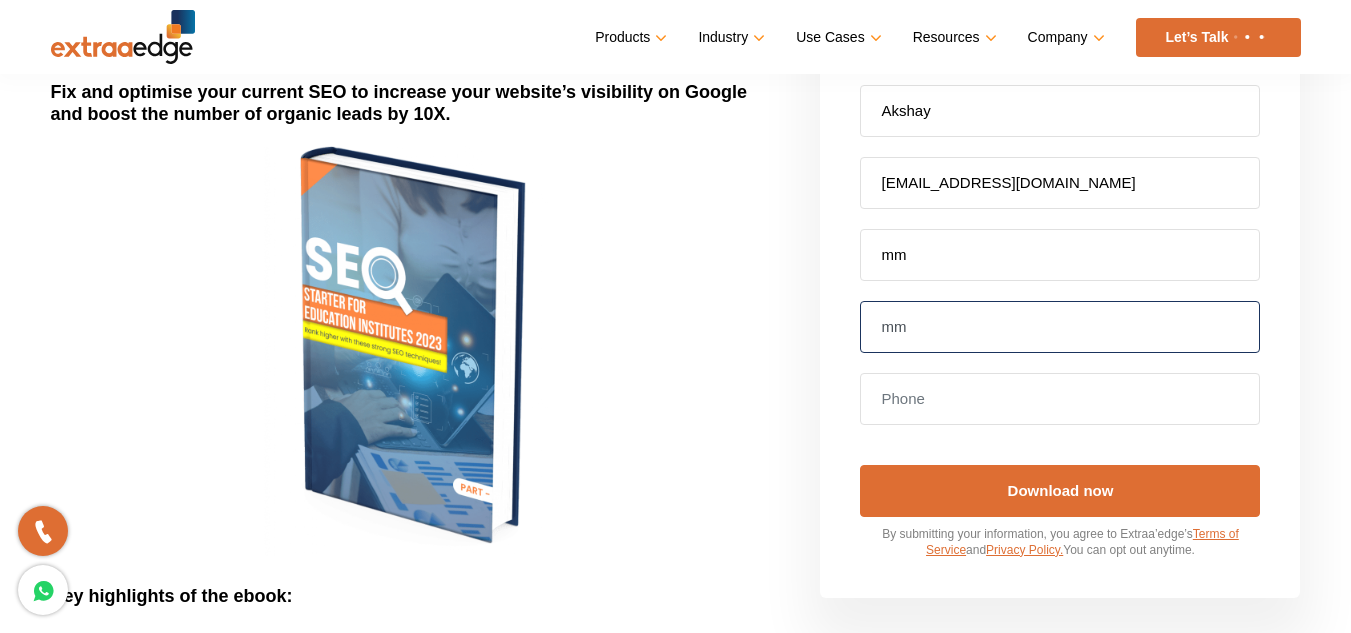 type on "mm" 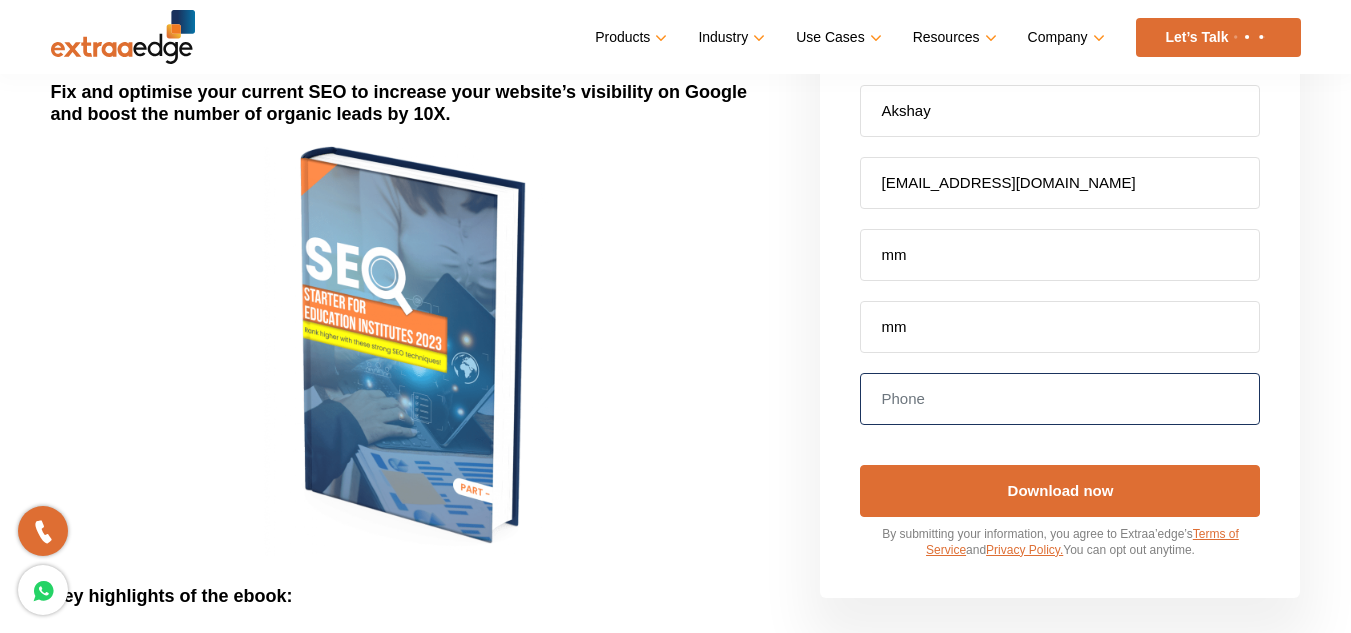 click at bounding box center (1060, 399) 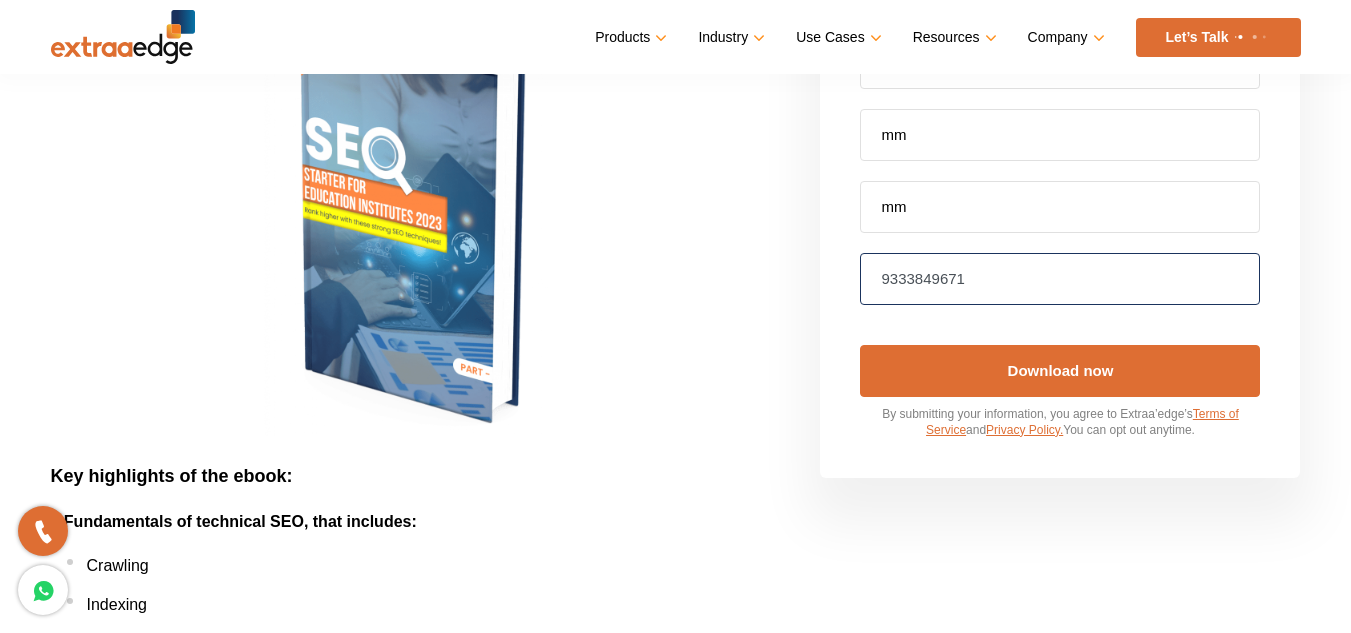 scroll, scrollTop: 336, scrollLeft: 0, axis: vertical 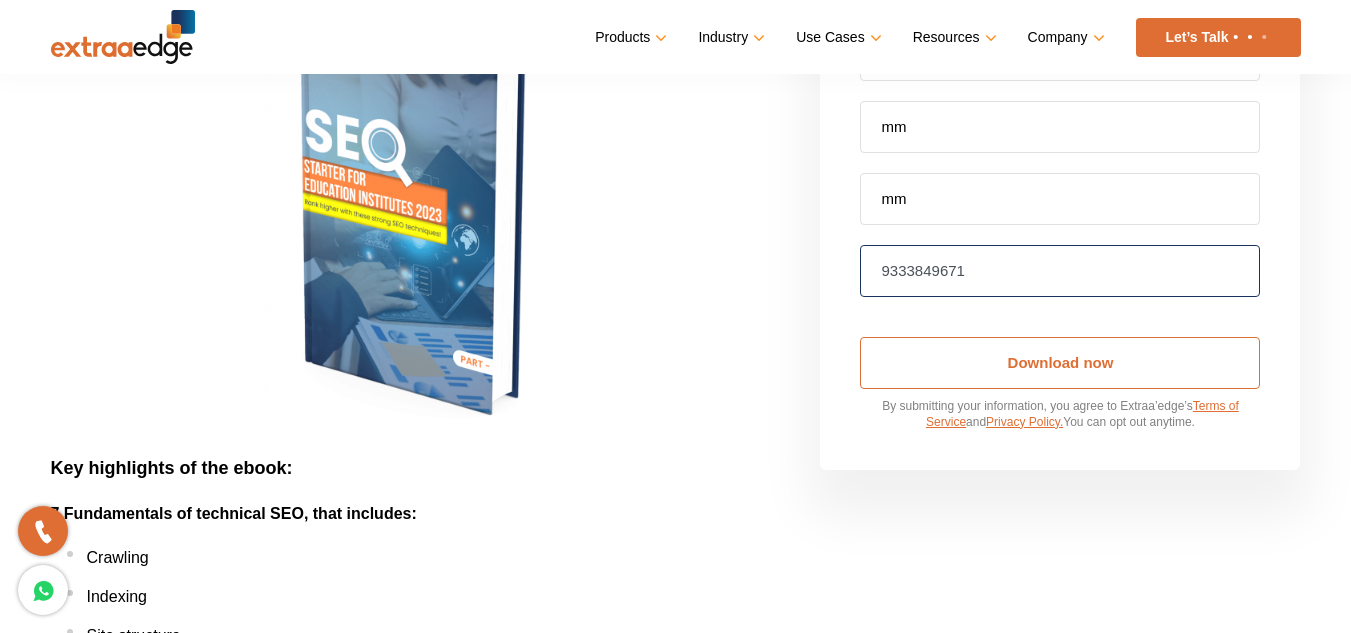 type on "9333849671" 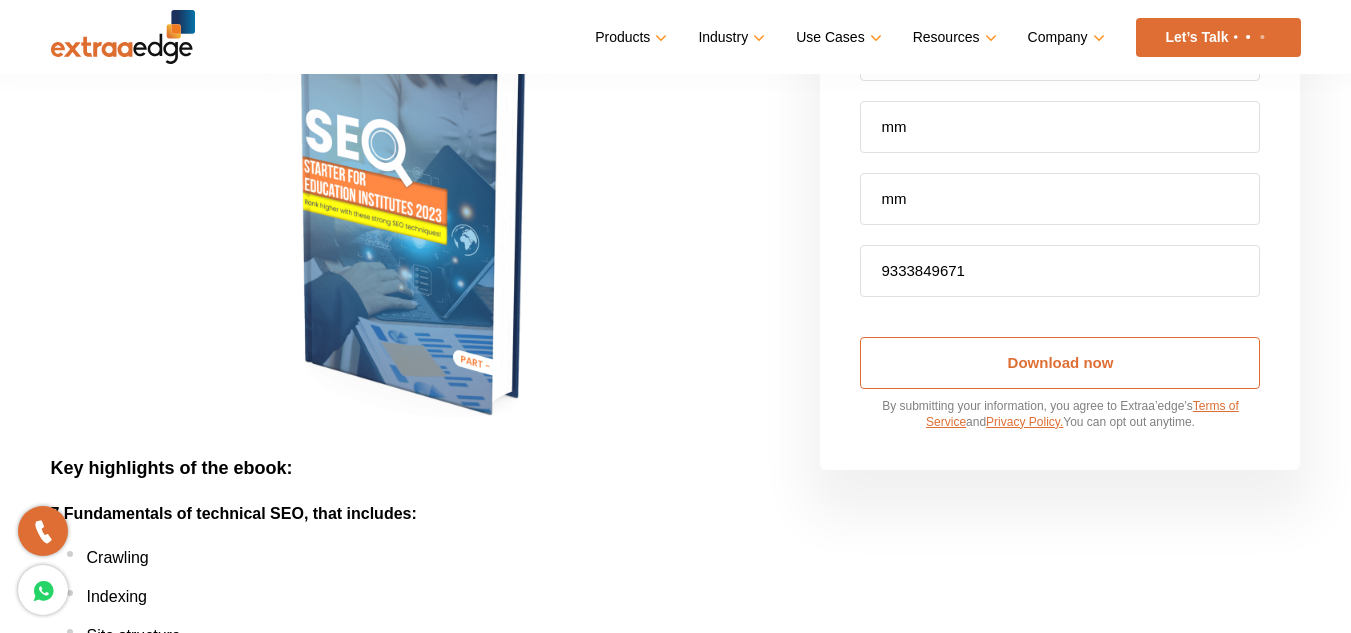click on "Download now" at bounding box center [1060, 363] 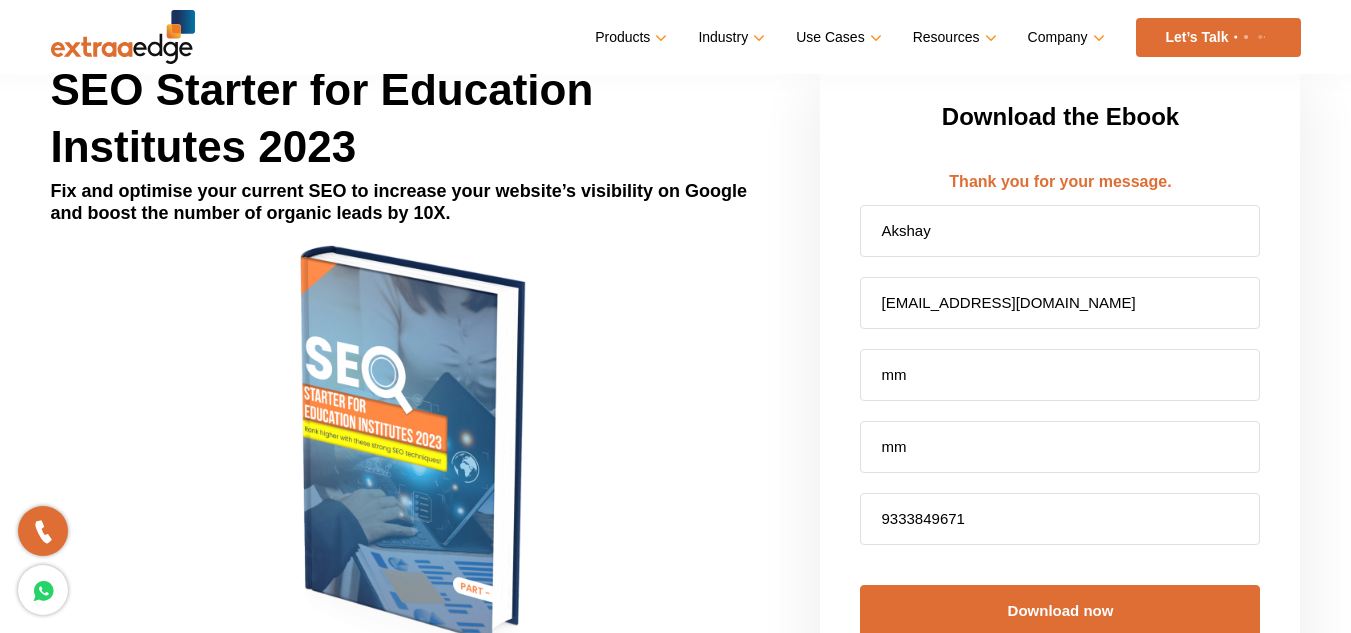 scroll, scrollTop: 105, scrollLeft: 0, axis: vertical 